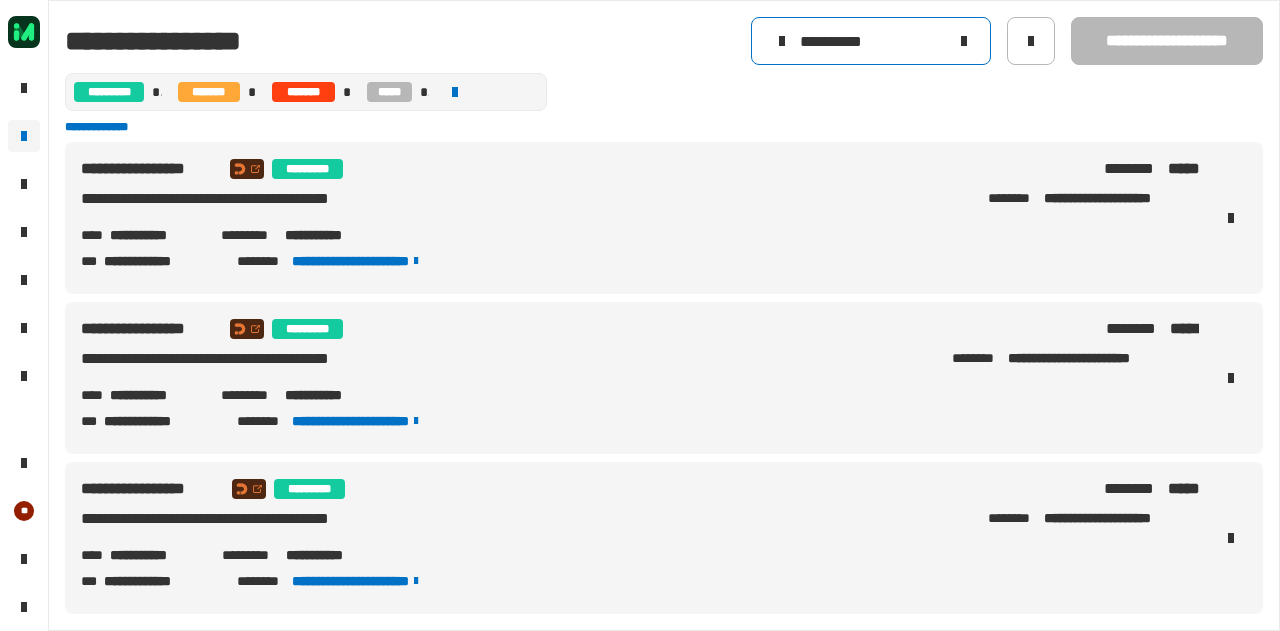 scroll, scrollTop: 0, scrollLeft: 0, axis: both 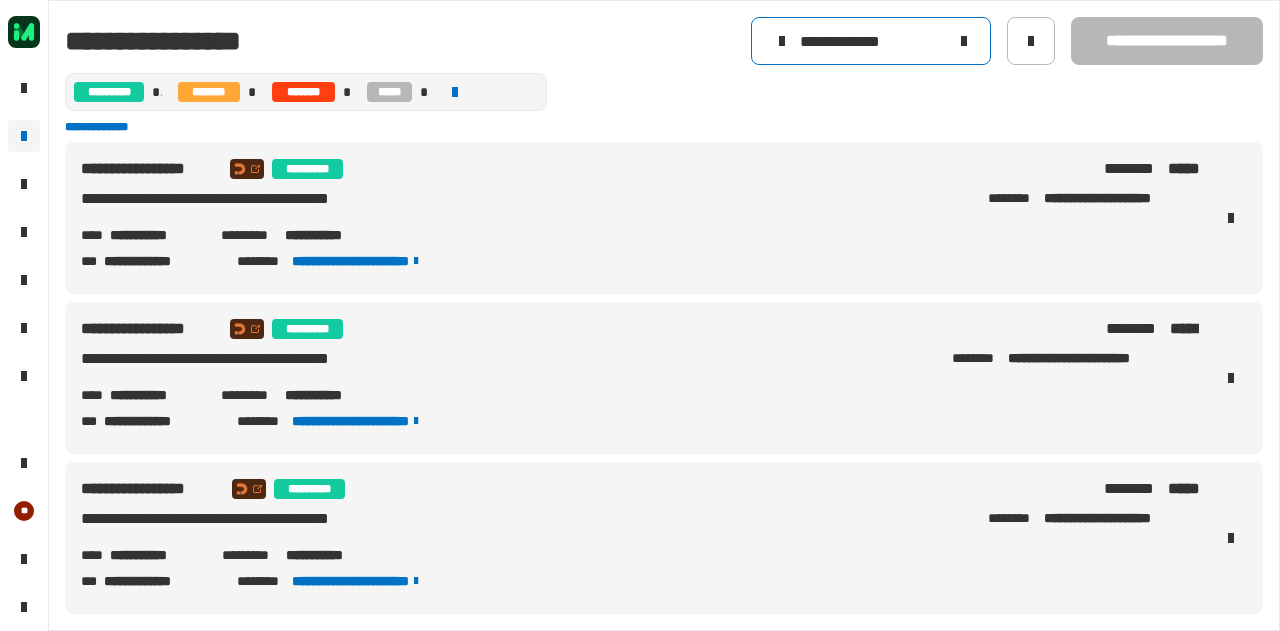 type on "**********" 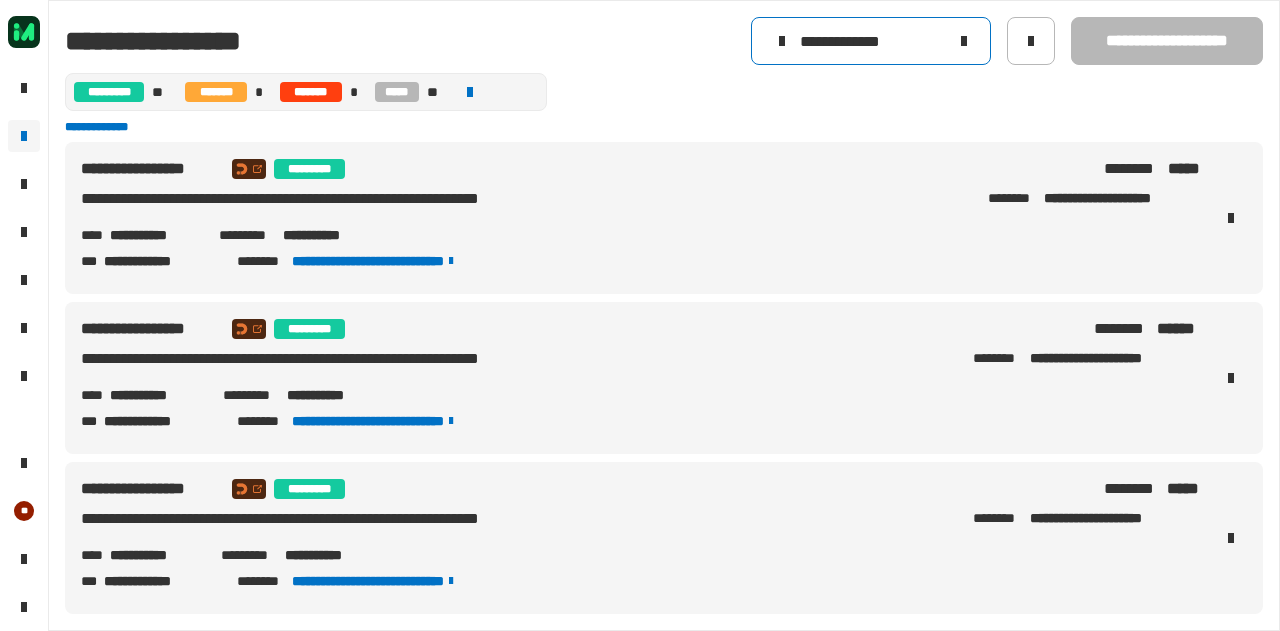 drag, startPoint x: 924, startPoint y: 43, endPoint x: 766, endPoint y: 31, distance: 158.45505 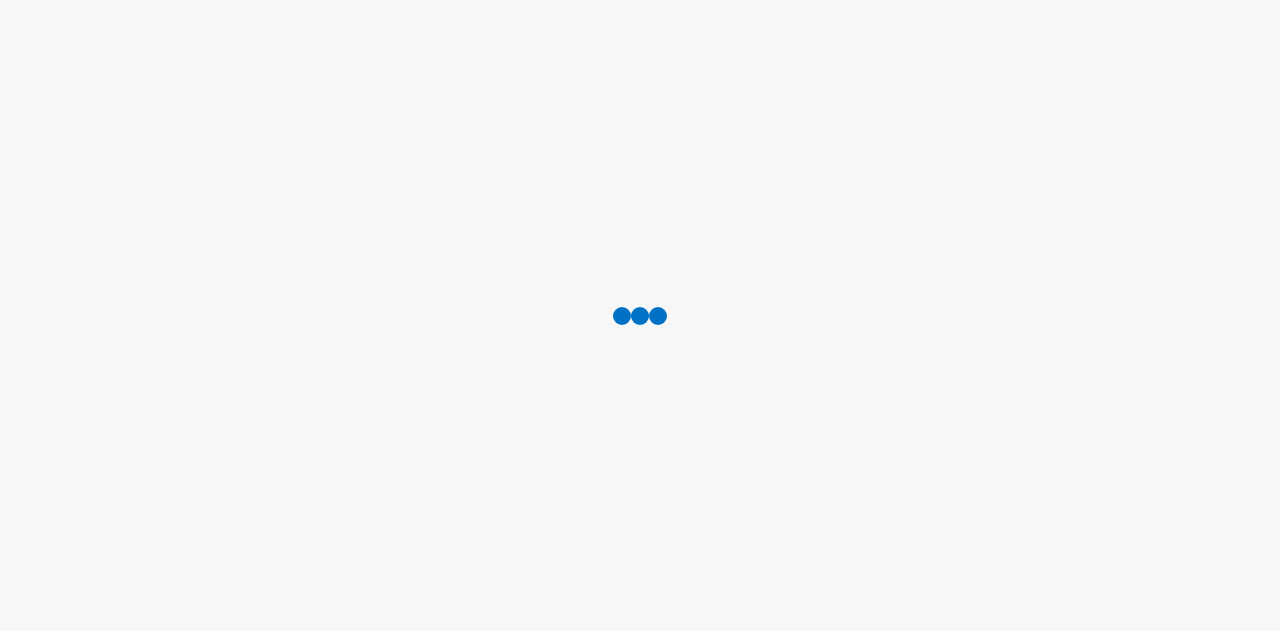 scroll, scrollTop: 0, scrollLeft: 0, axis: both 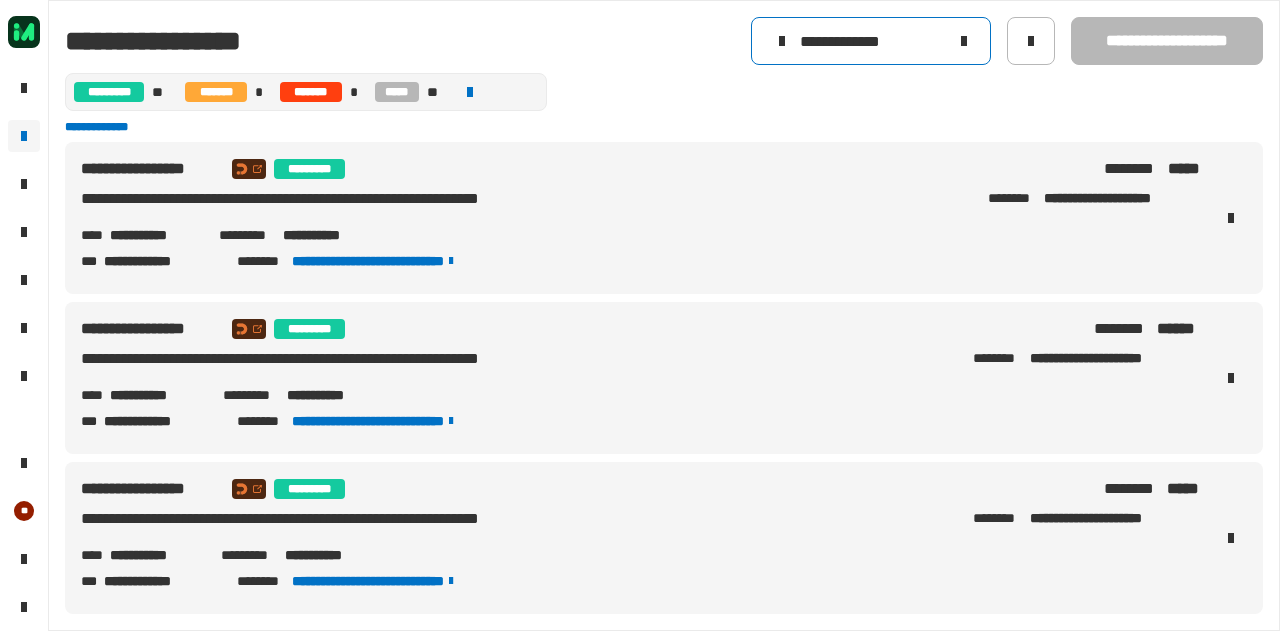 click on "**********" 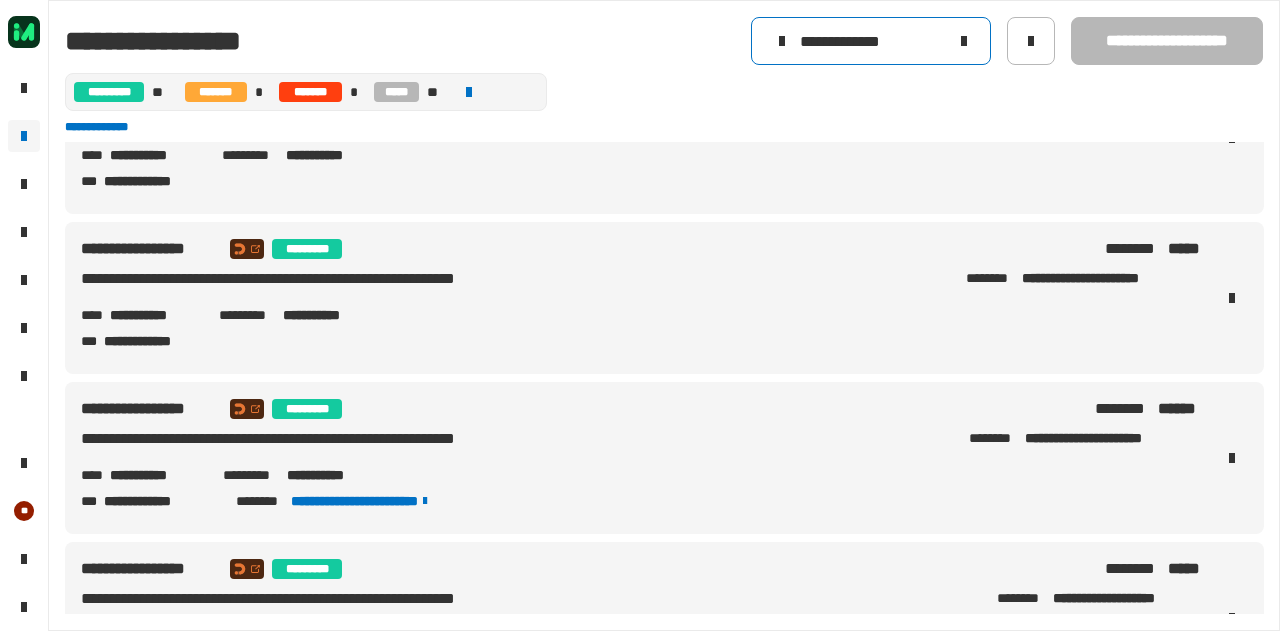 scroll, scrollTop: 83, scrollLeft: 0, axis: vertical 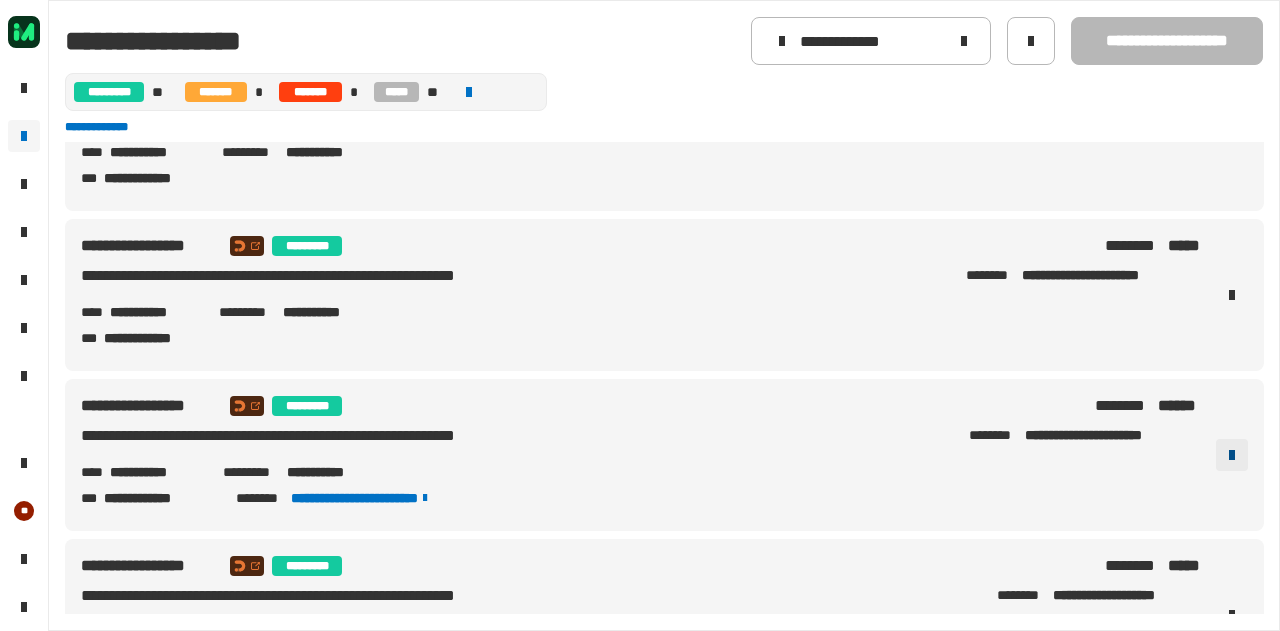 click at bounding box center (1232, 455) 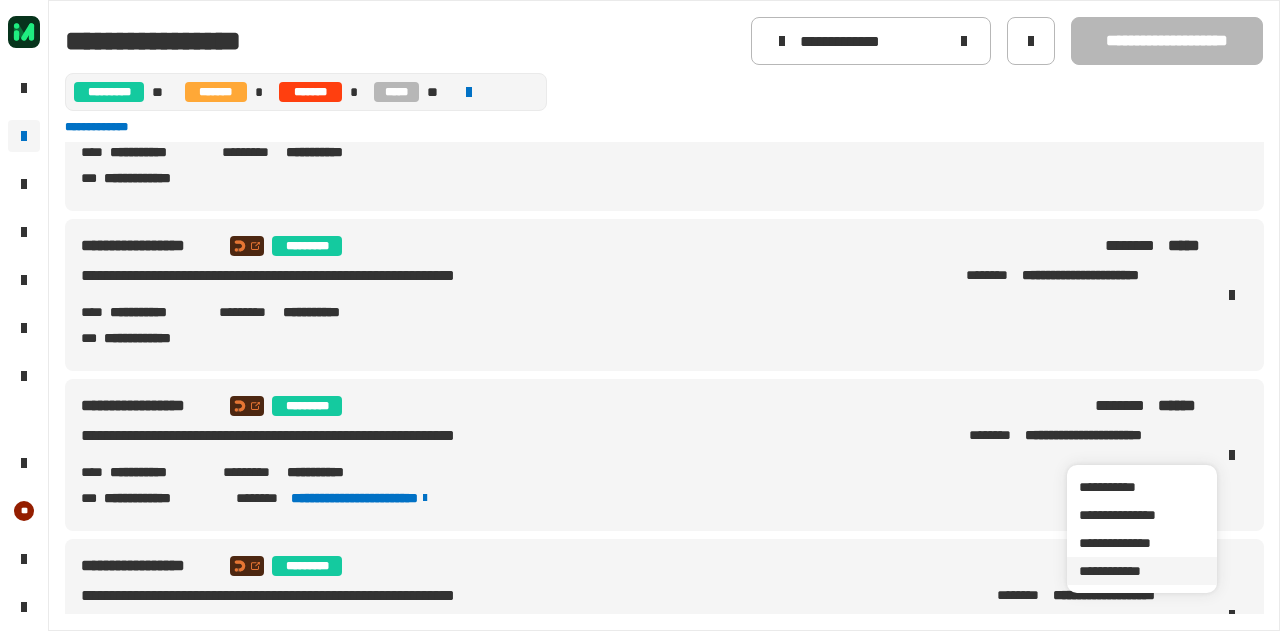 click on "**********" at bounding box center [1142, 571] 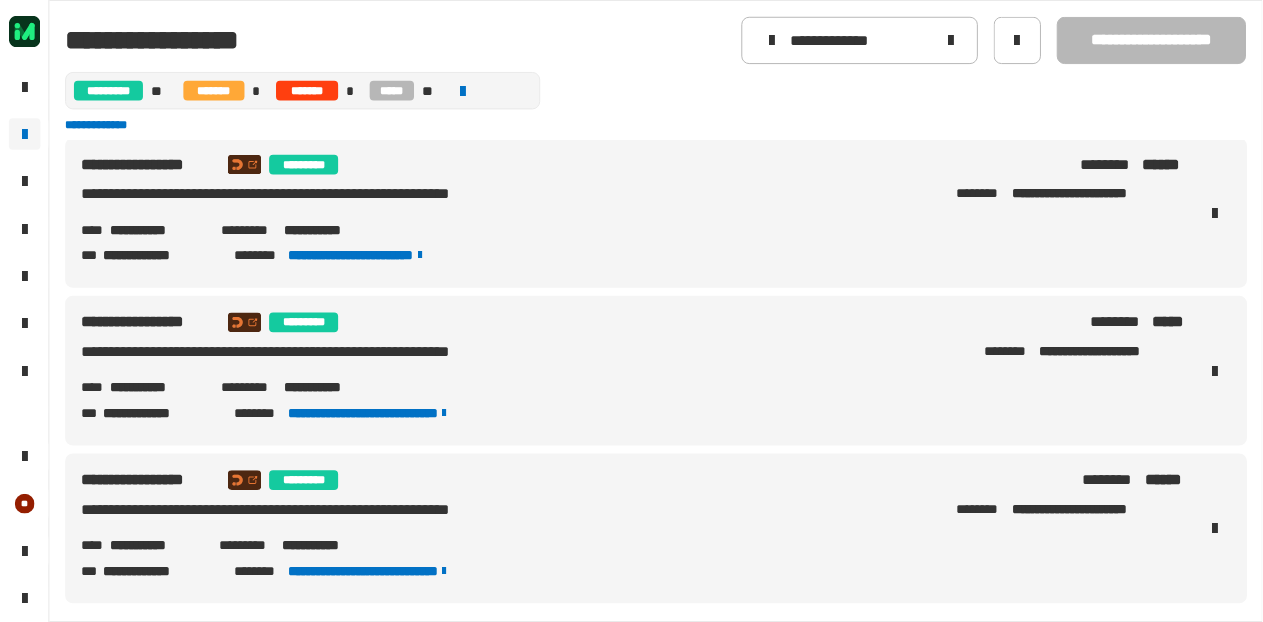 scroll, scrollTop: 328, scrollLeft: 0, axis: vertical 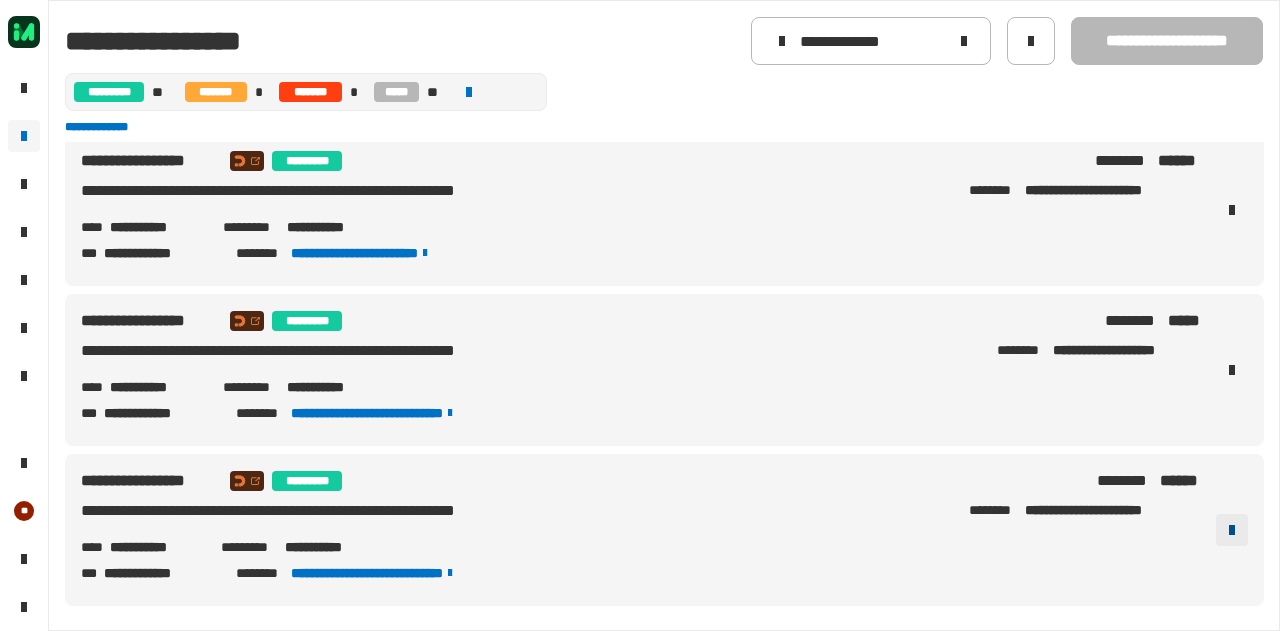 click at bounding box center (1232, 530) 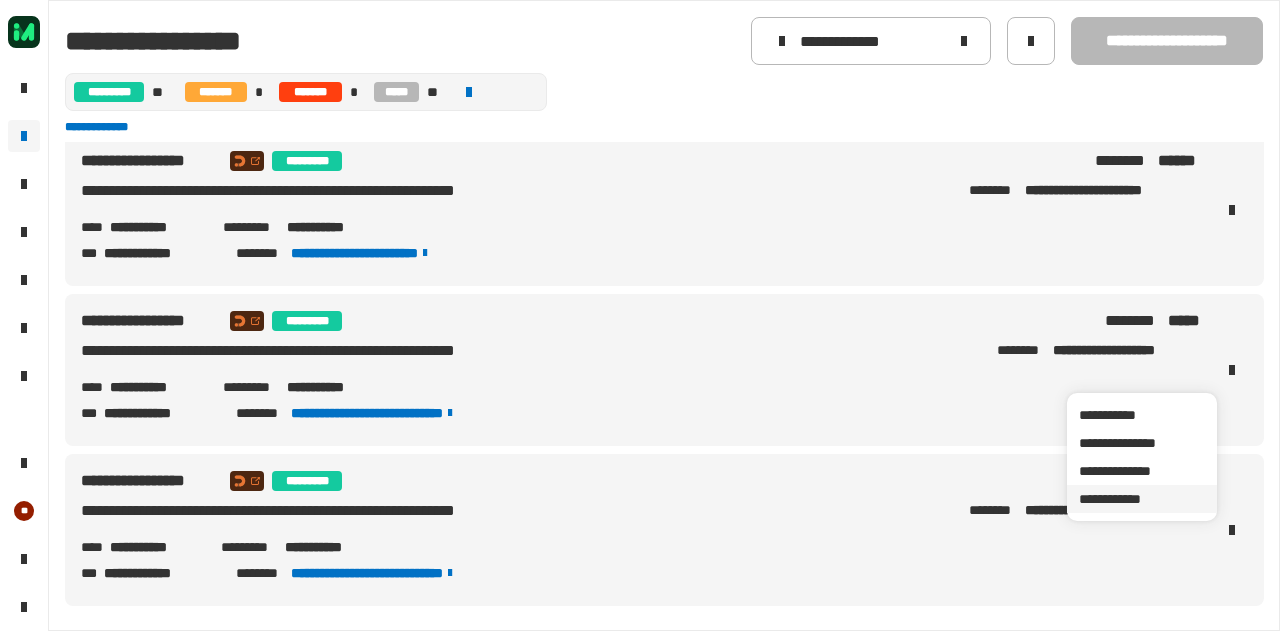 click on "**********" at bounding box center (1142, 499) 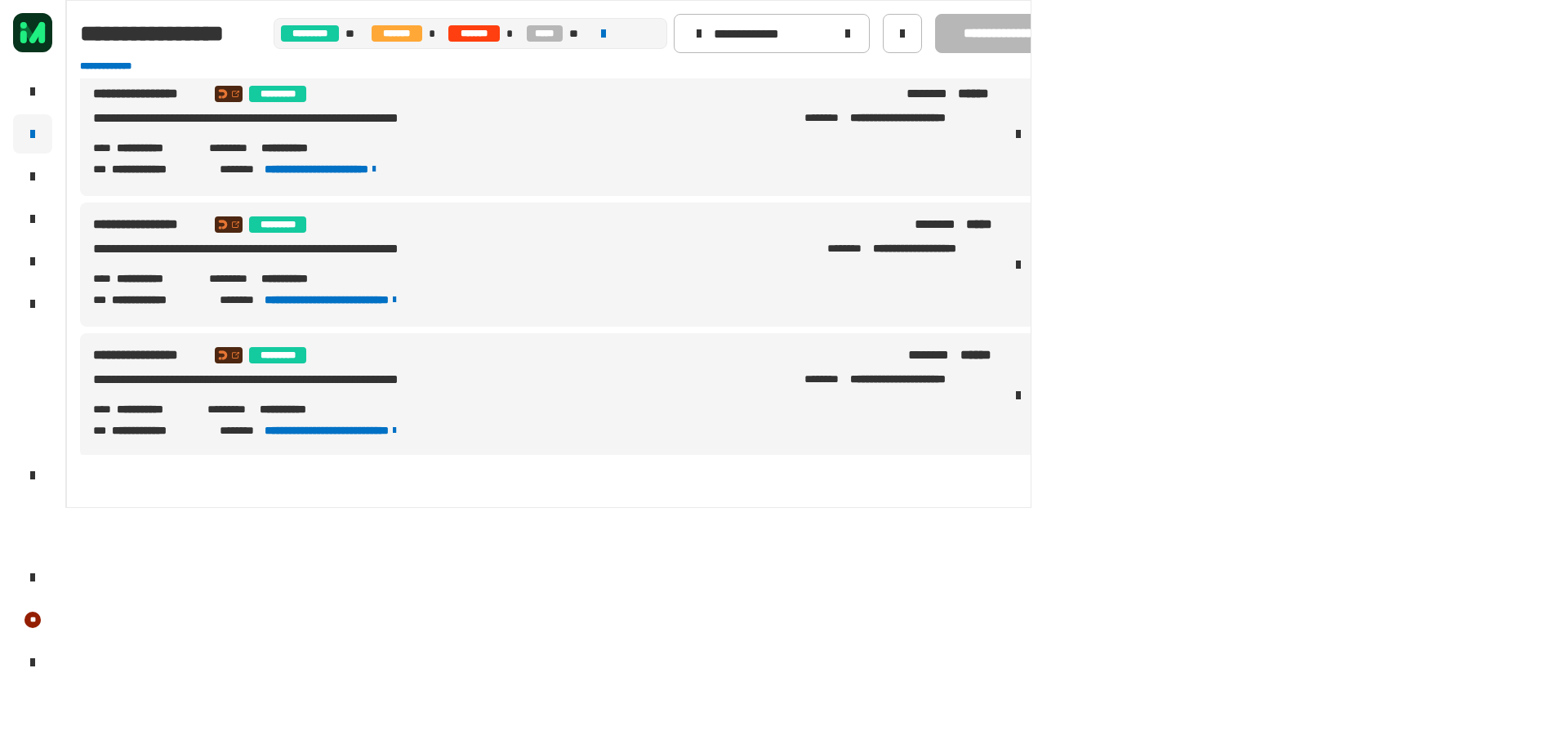 scroll, scrollTop: 3, scrollLeft: 0, axis: vertical 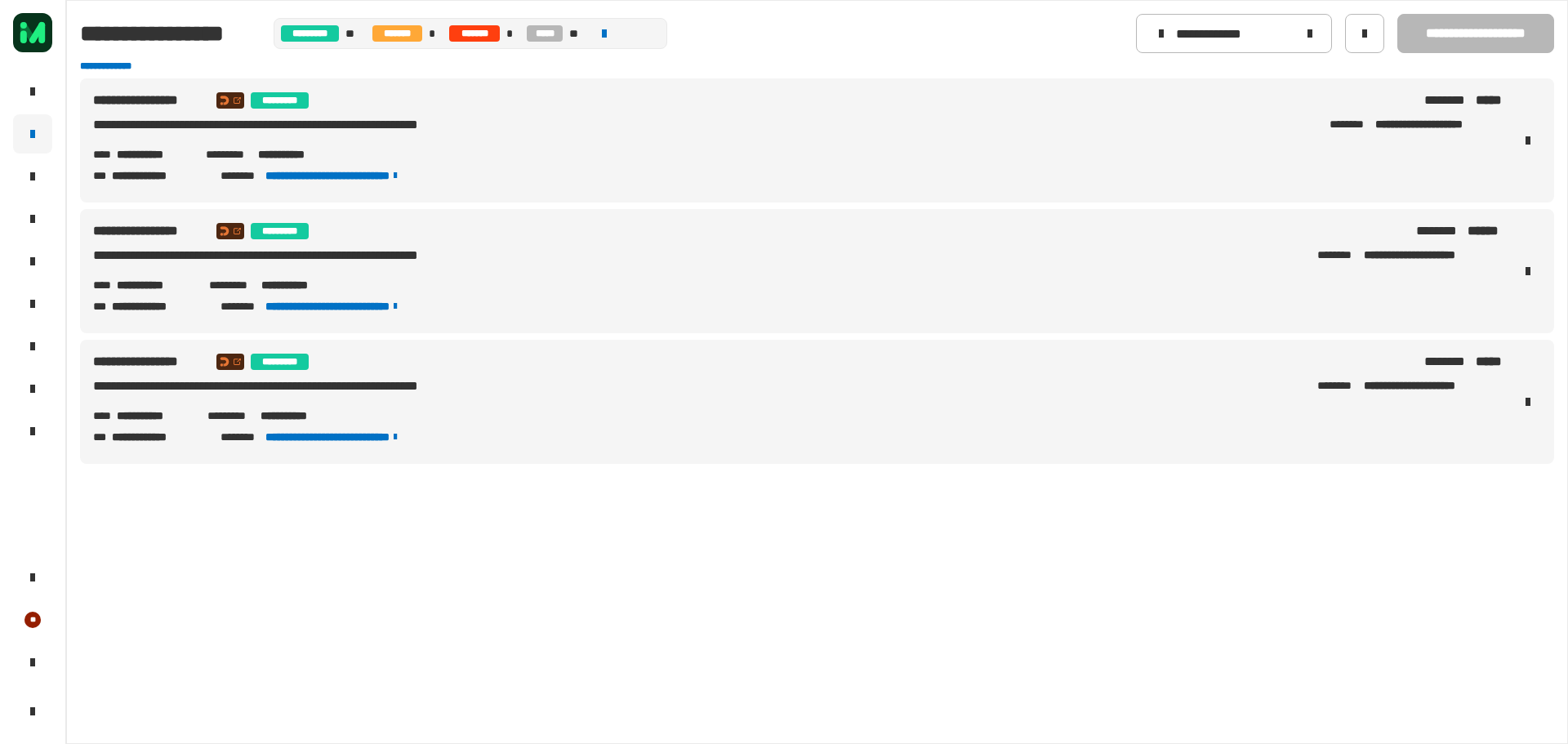drag, startPoint x: 1274, startPoint y: 38, endPoint x: 1059, endPoint y: 25, distance: 215.3927 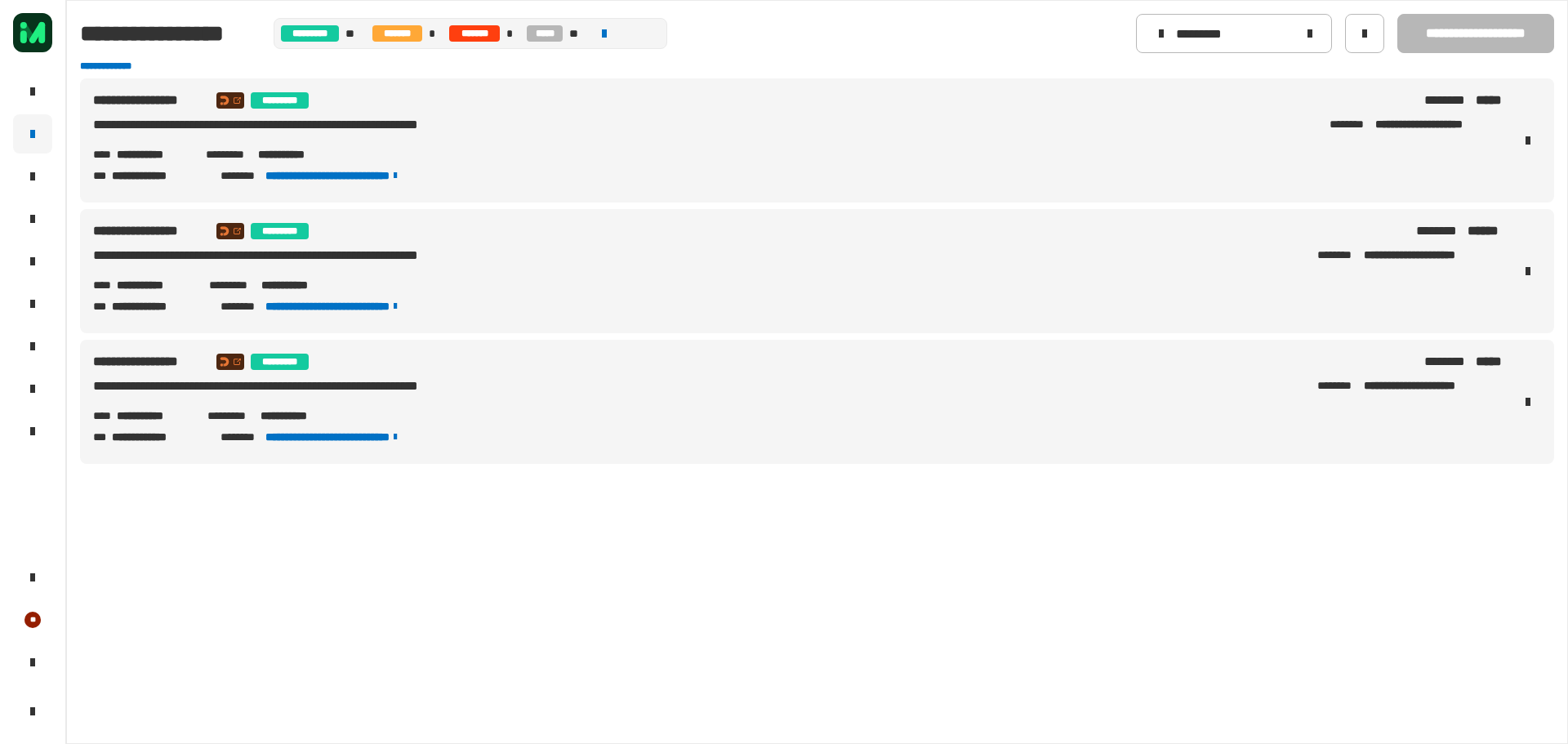 type on "********" 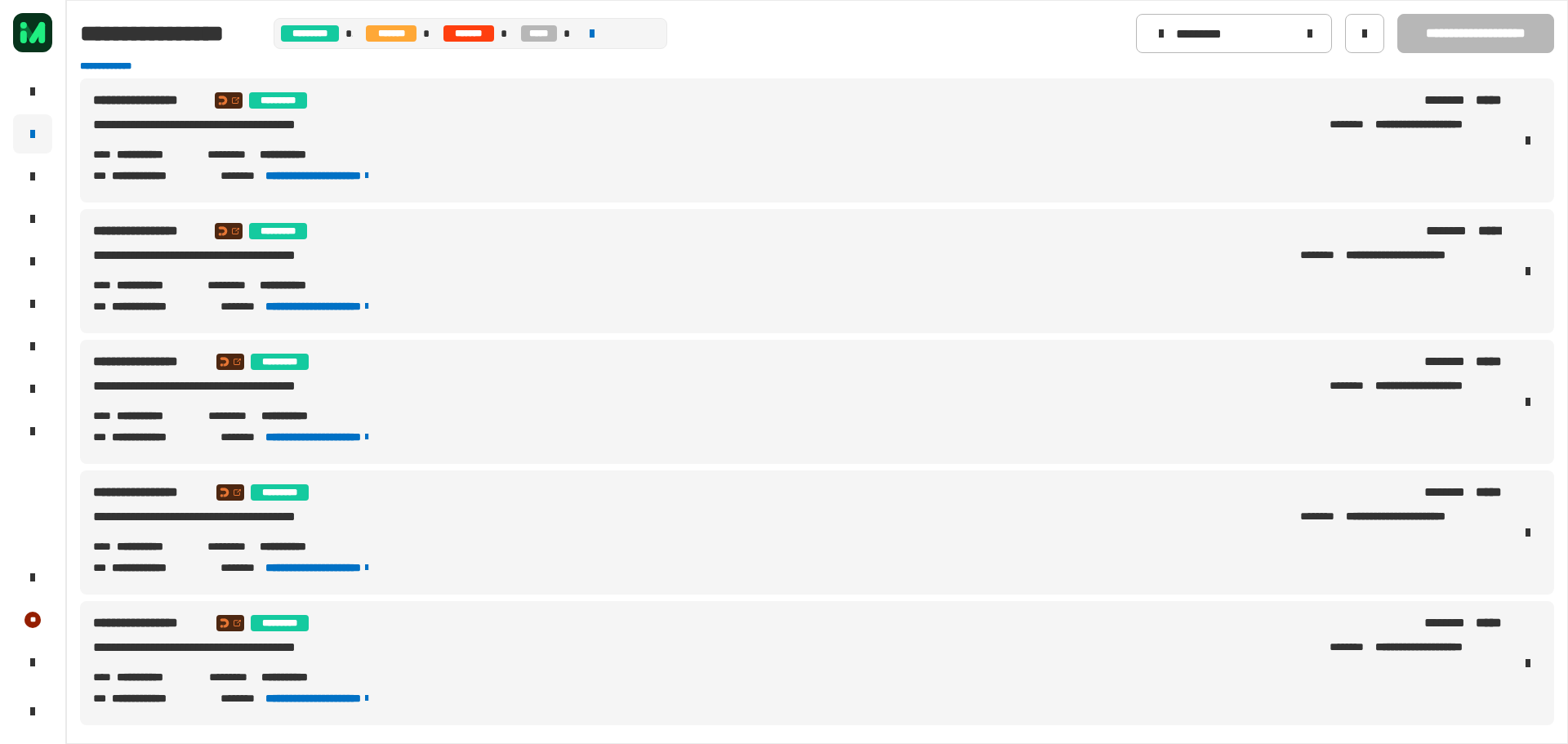 scroll, scrollTop: 82, scrollLeft: 0, axis: vertical 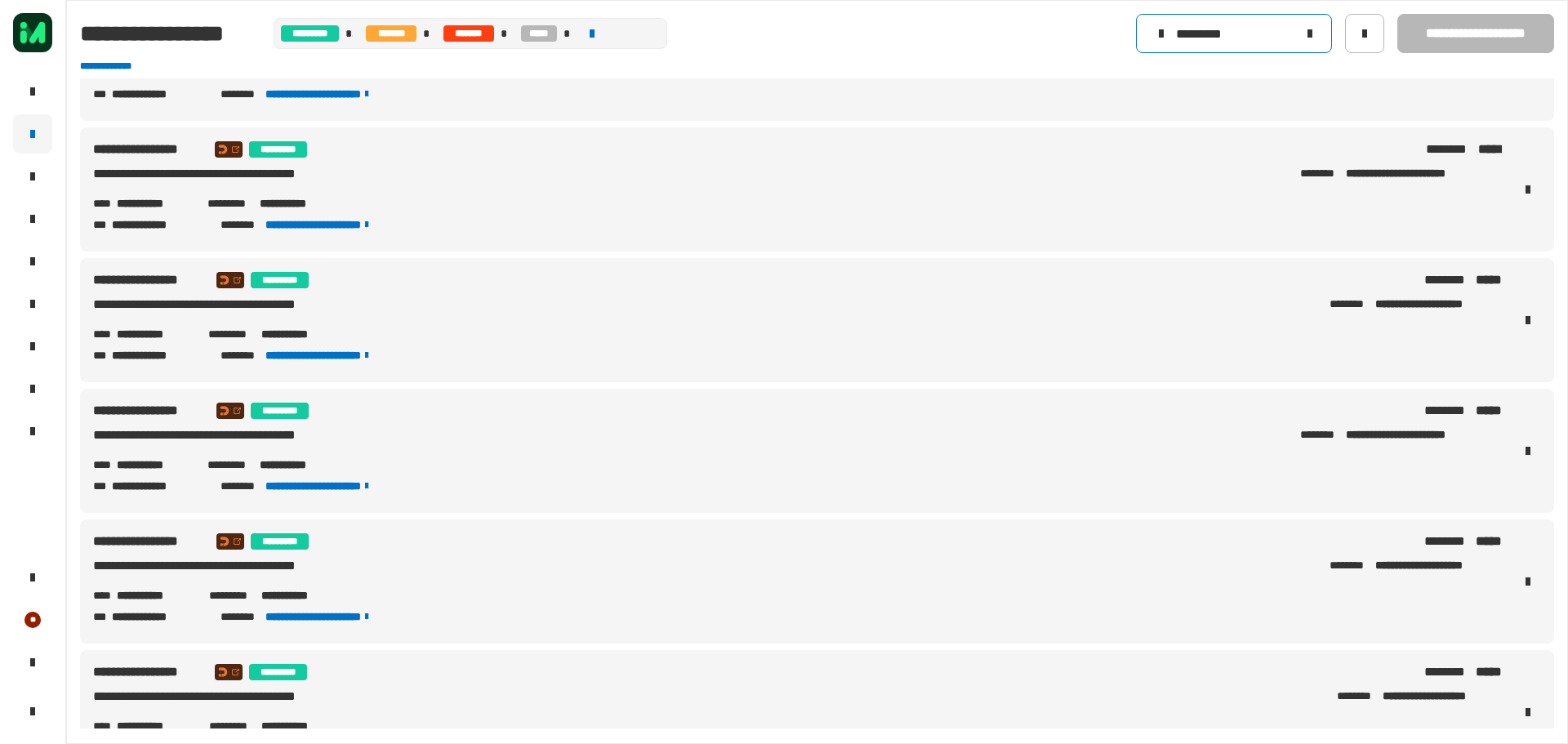 click on "********" 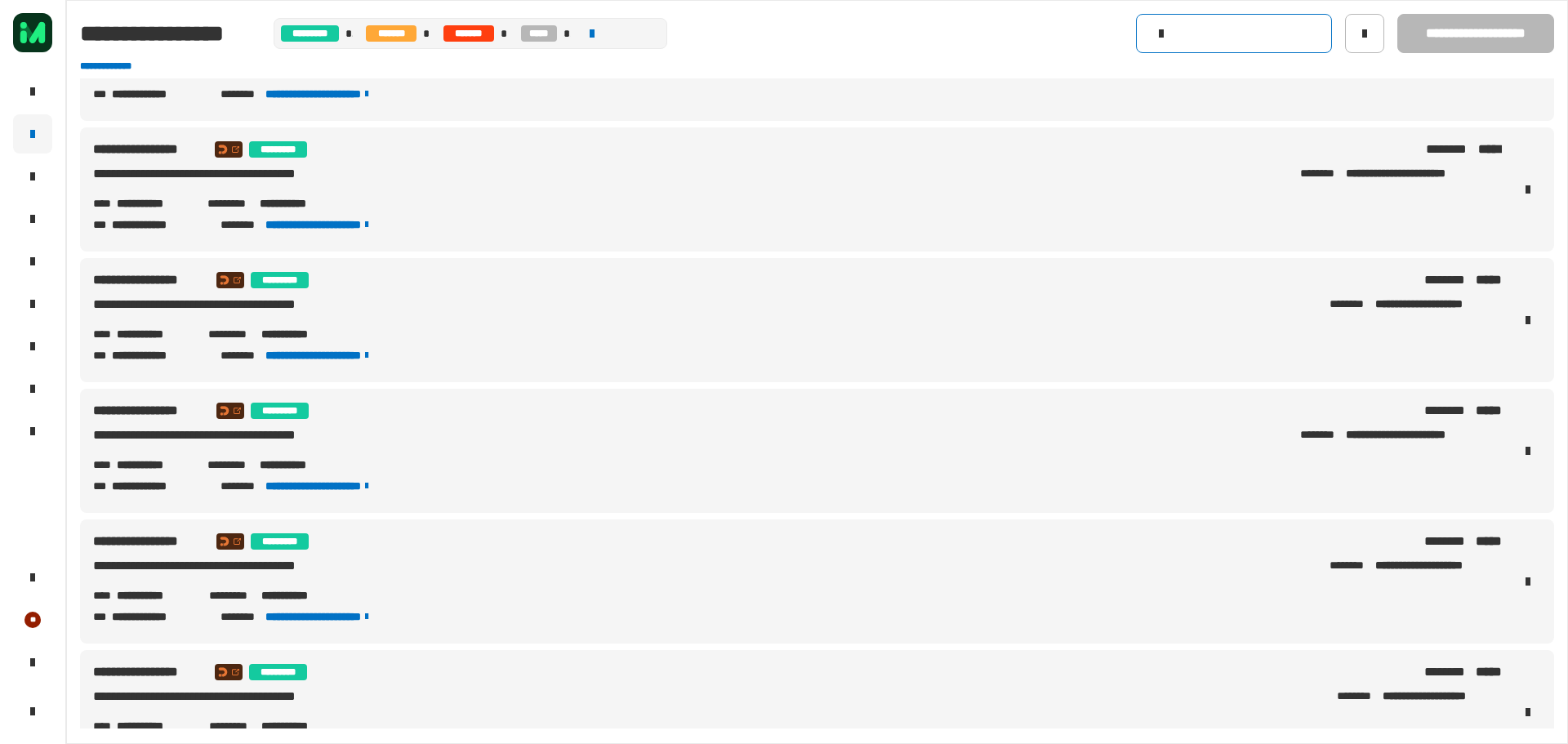 type 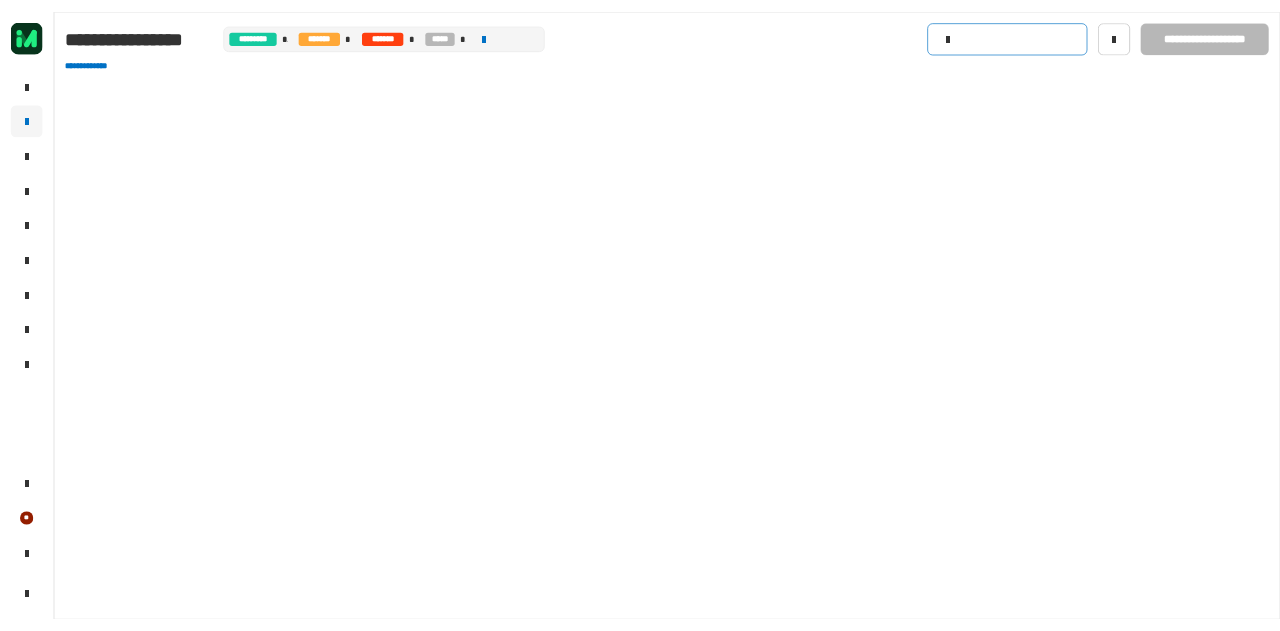 scroll, scrollTop: 0, scrollLeft: 0, axis: both 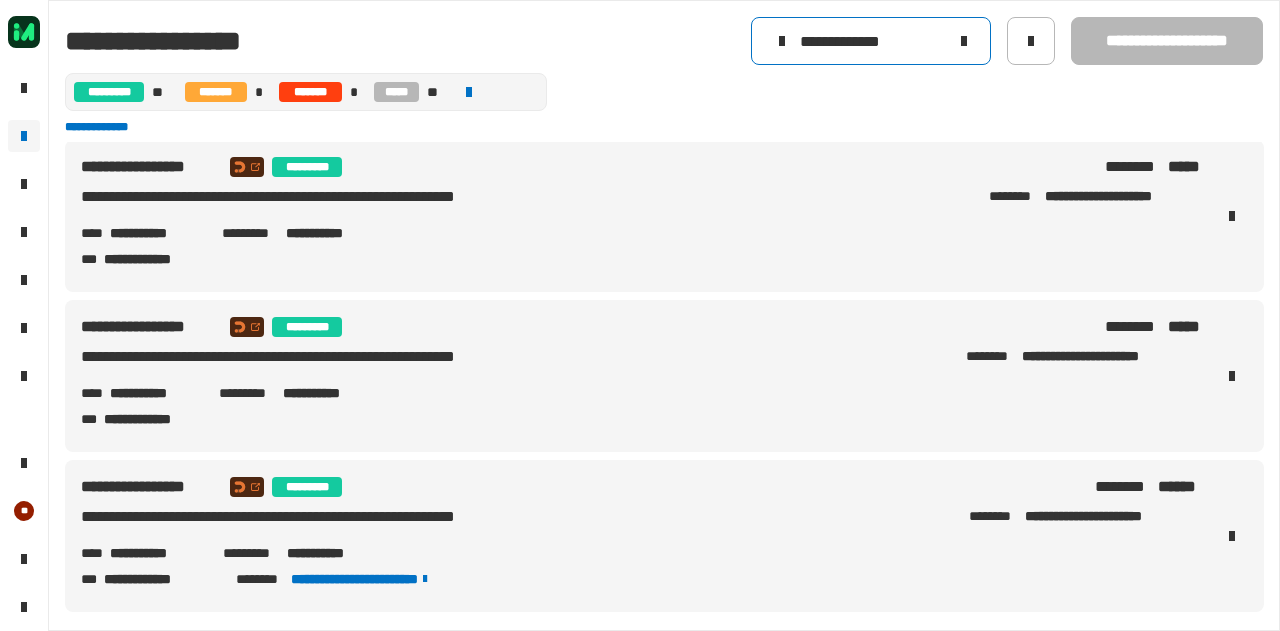 drag, startPoint x: 918, startPoint y: 43, endPoint x: 730, endPoint y: 41, distance: 188.01064 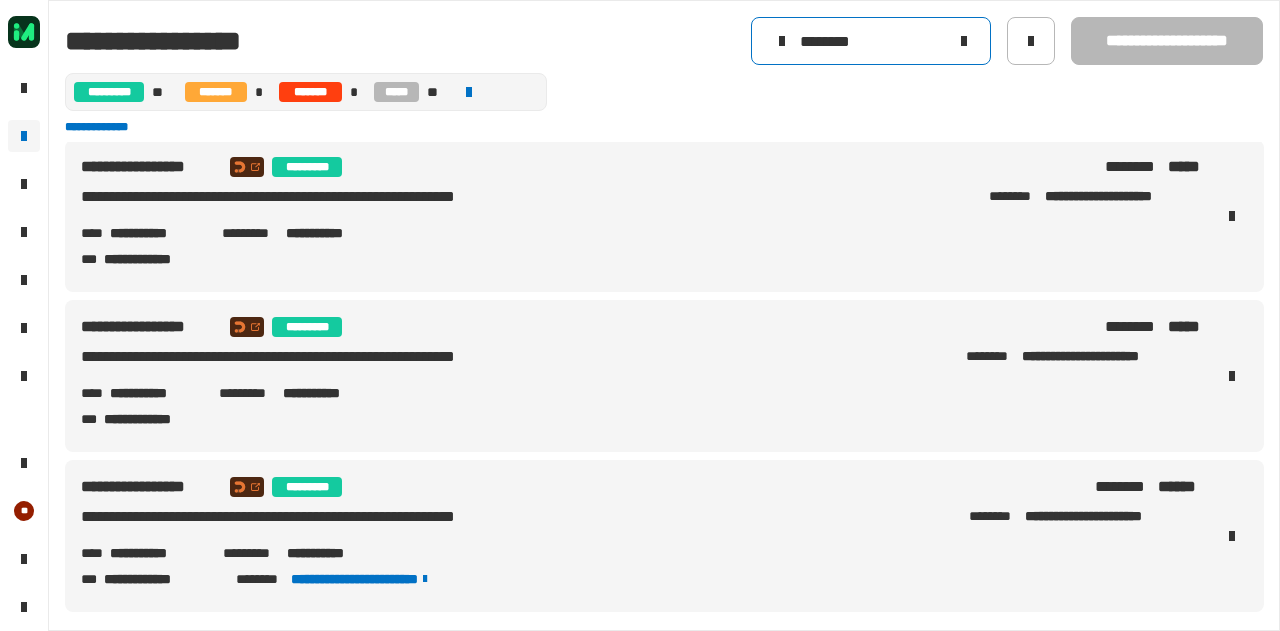 type on "********" 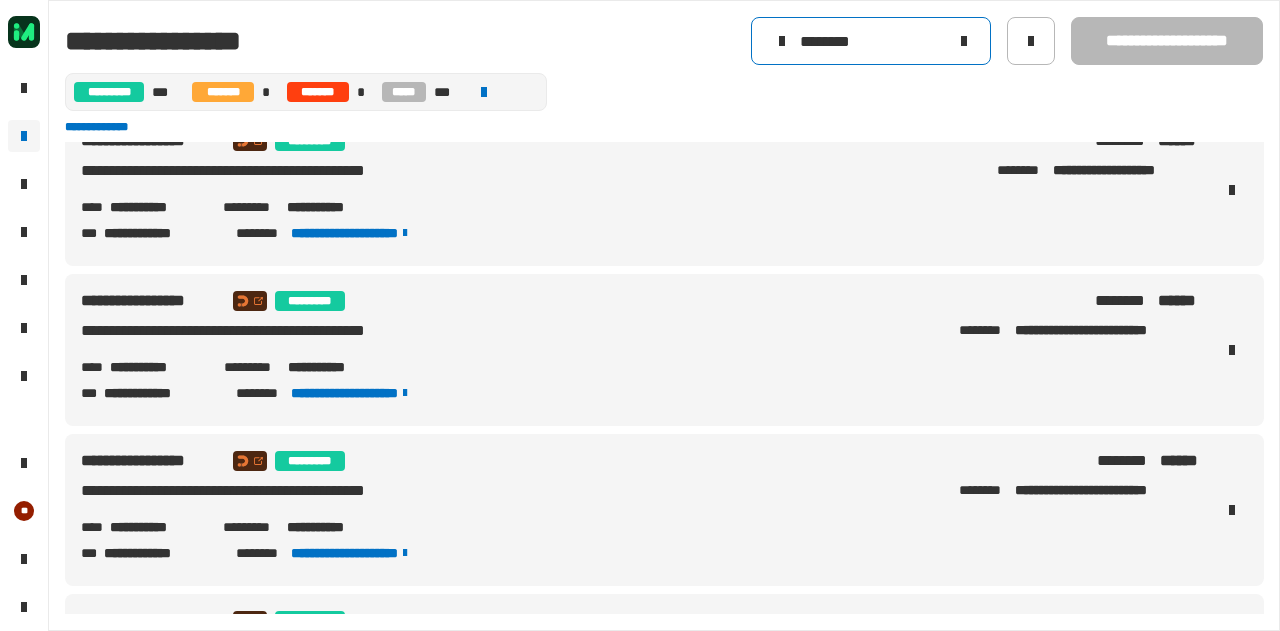 scroll, scrollTop: 12, scrollLeft: 0, axis: vertical 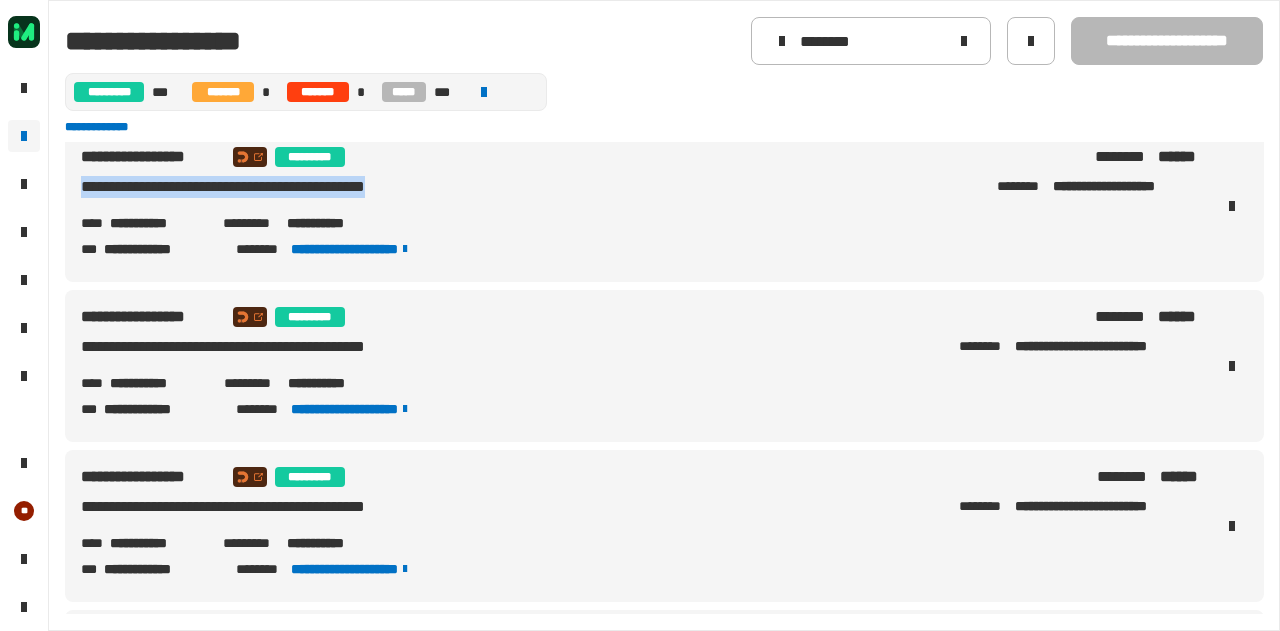 drag, startPoint x: 455, startPoint y: 187, endPoint x: 83, endPoint y: 197, distance: 372.1344 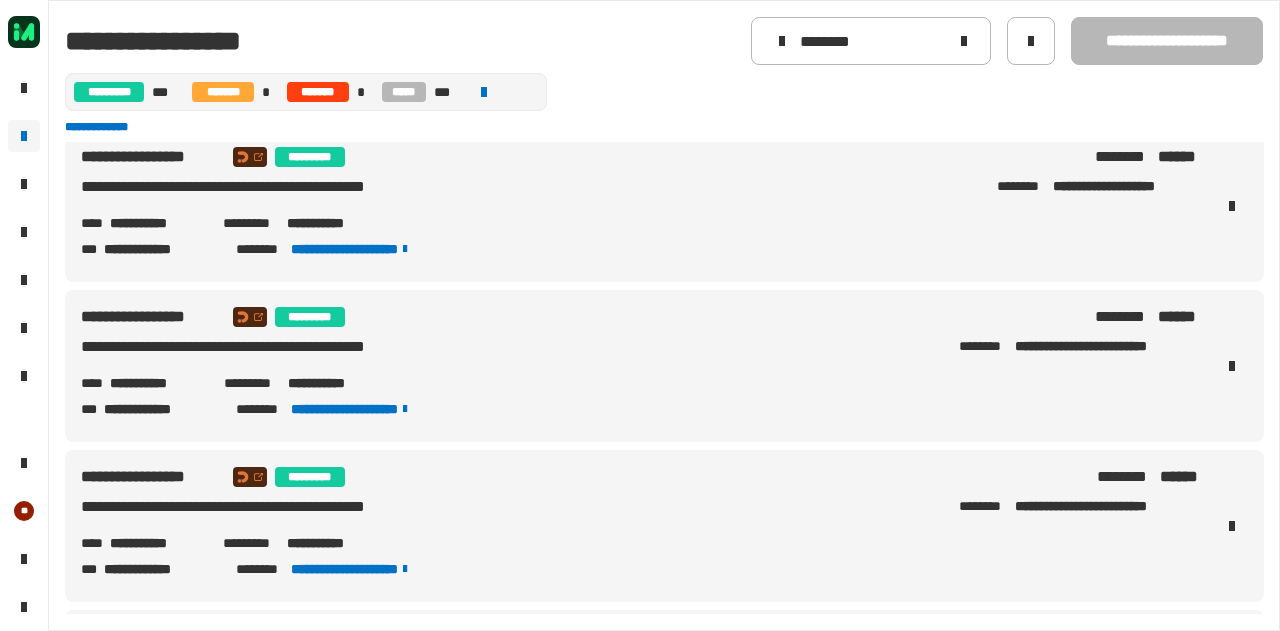 click on "[REDACTED]" at bounding box center [664, 206] 